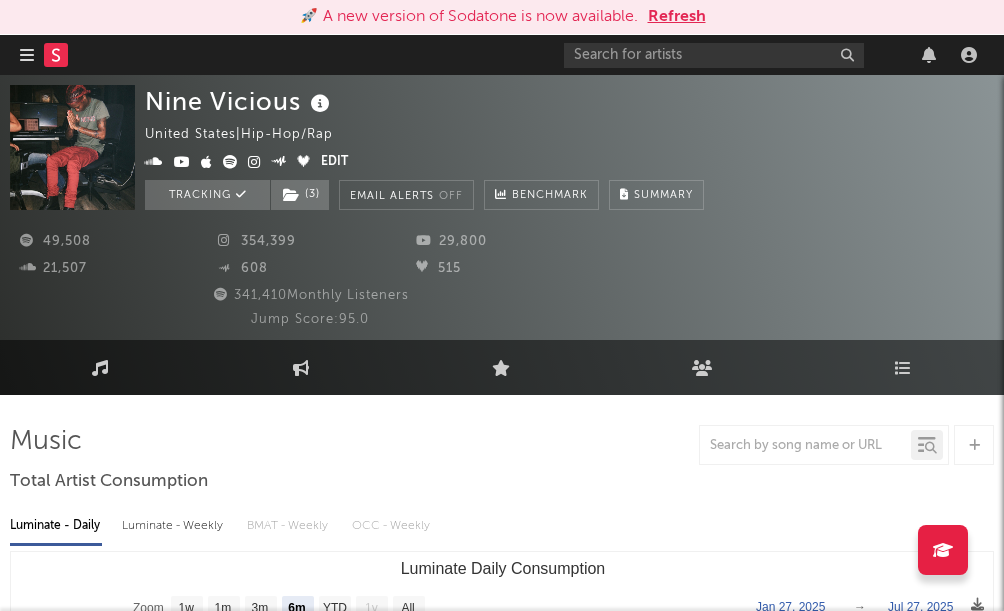 select on "6m" 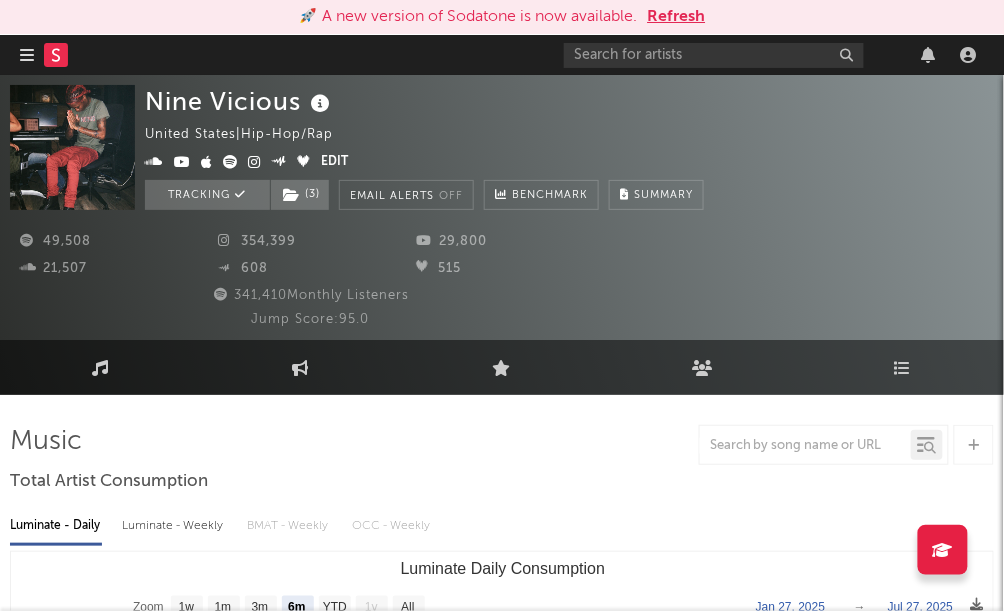 click on "Refresh" at bounding box center (677, 17) 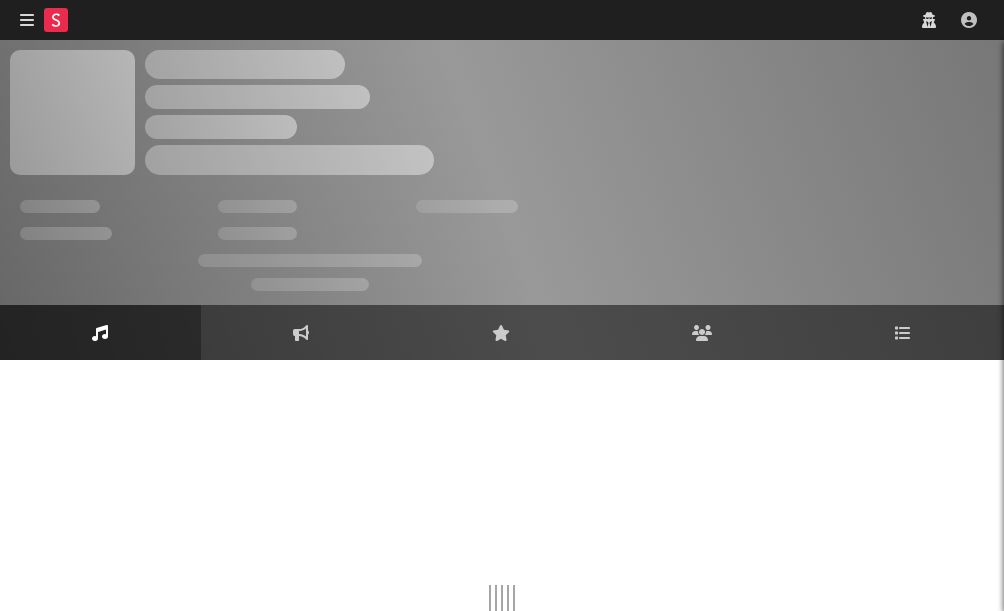 scroll, scrollTop: 0, scrollLeft: 0, axis: both 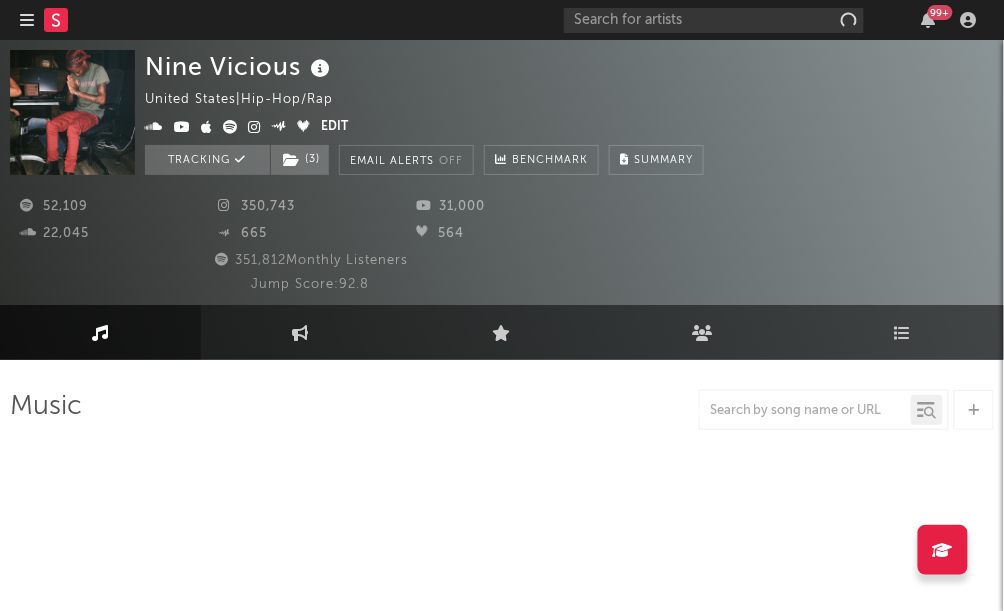 select on "6m" 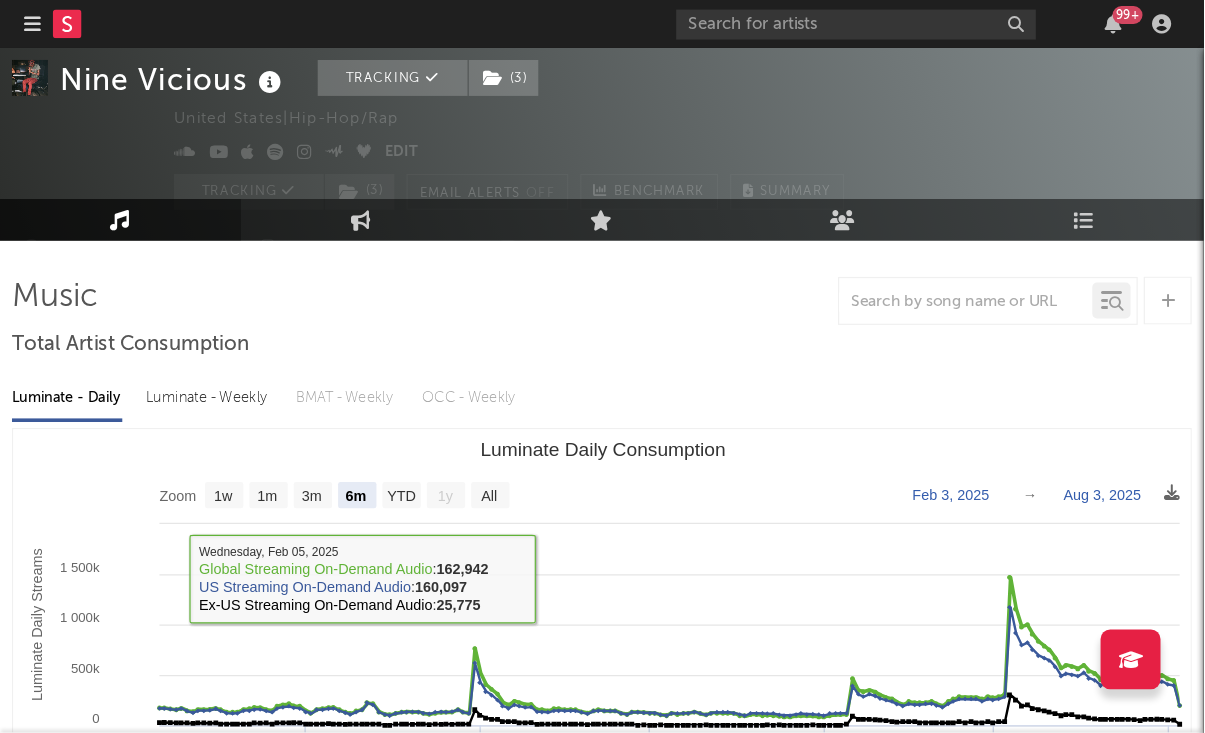 scroll, scrollTop: 0, scrollLeft: 0, axis: both 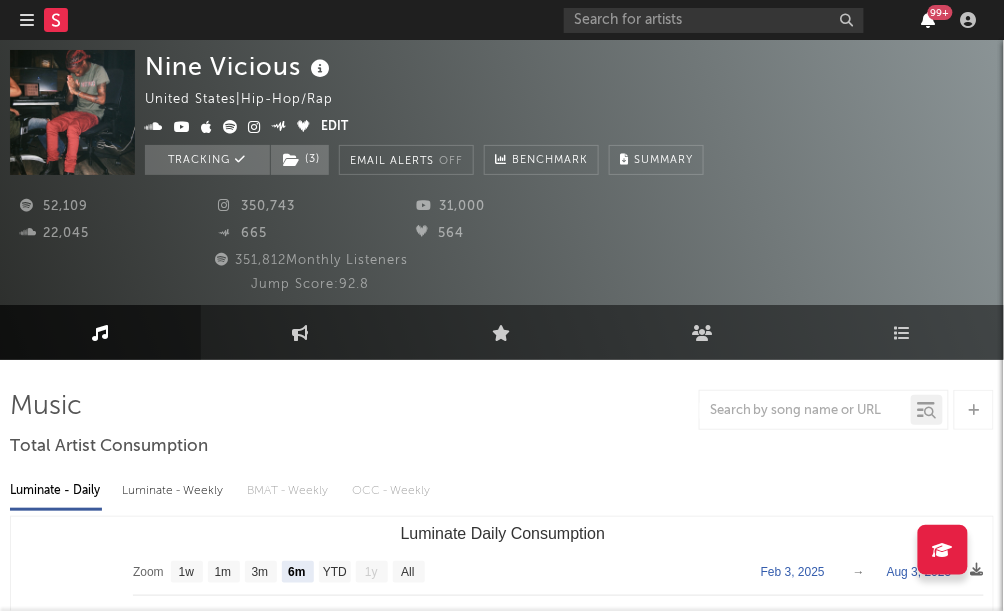 click at bounding box center [929, 20] 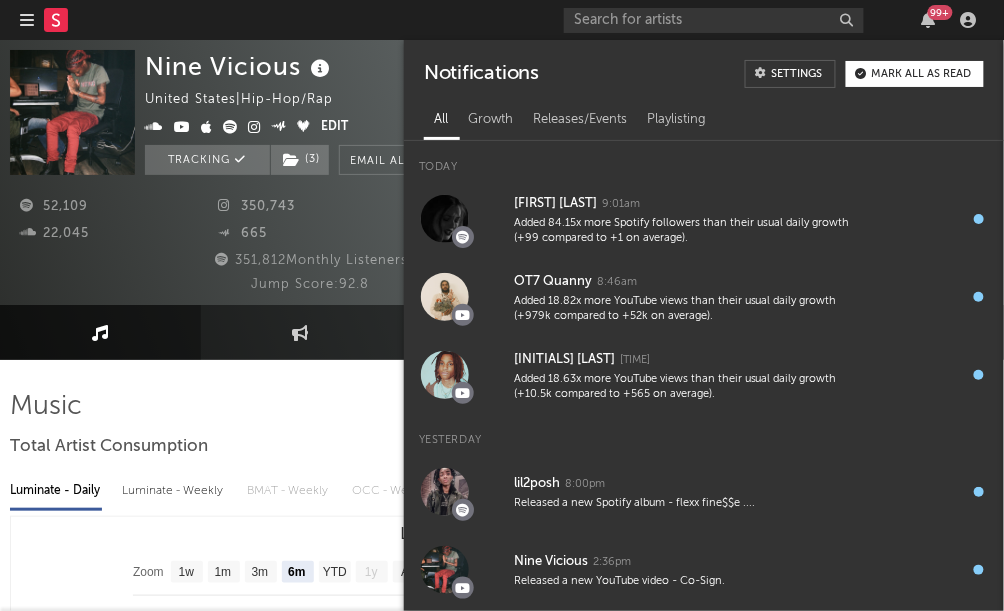 click on "Mark all as read" at bounding box center (922, 74) 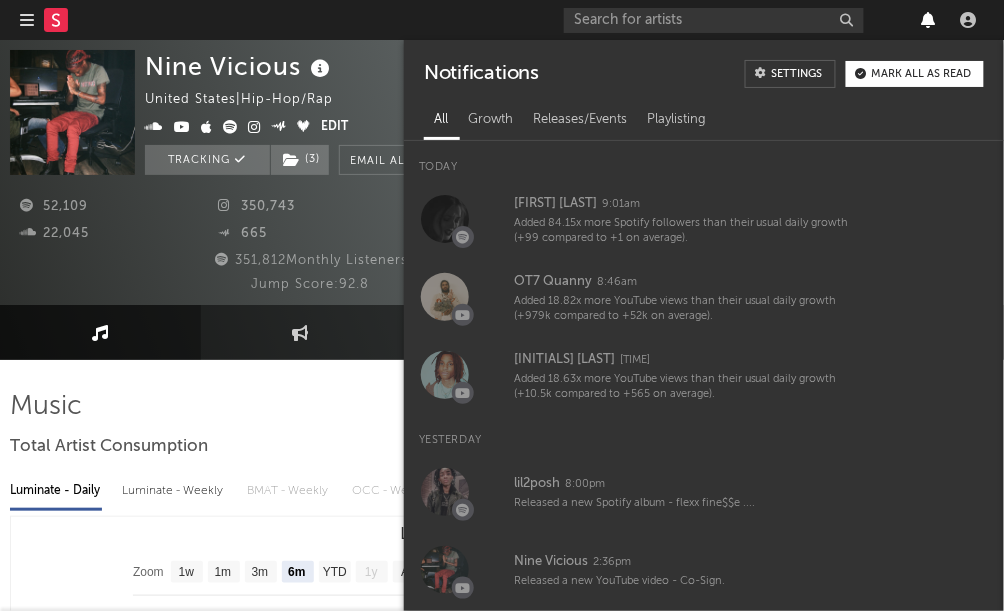 click at bounding box center [929, 20] 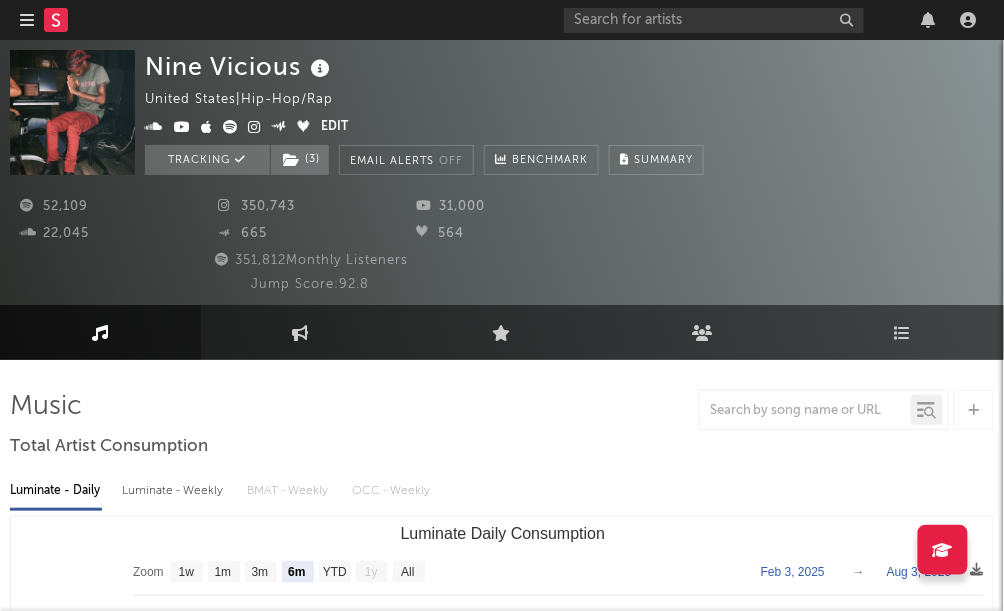 click 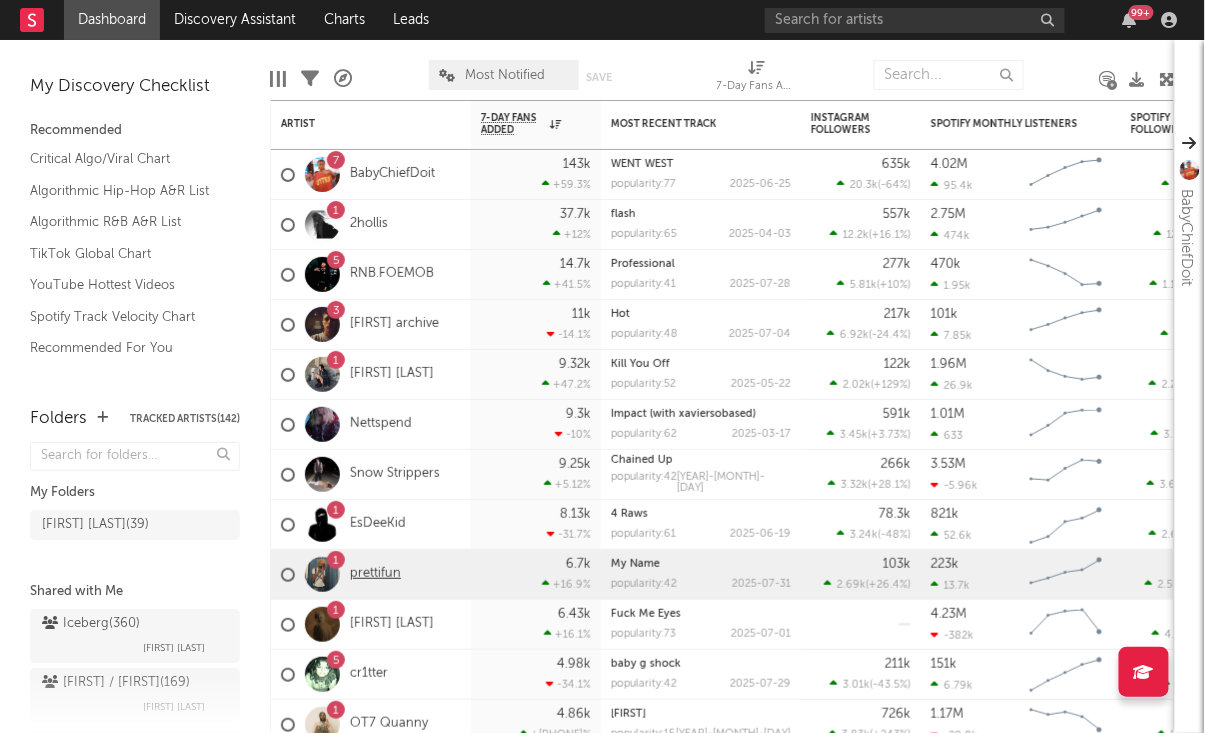 click on "prettifun" at bounding box center (375, 574) 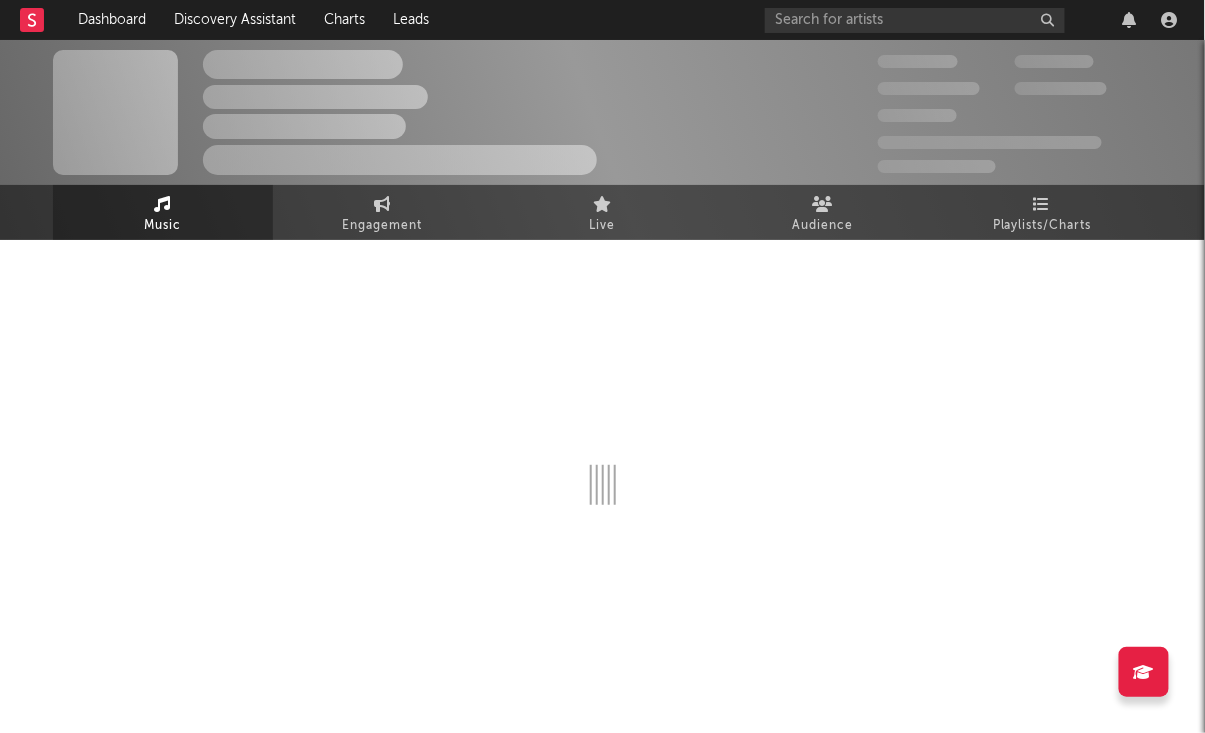 select on "6m" 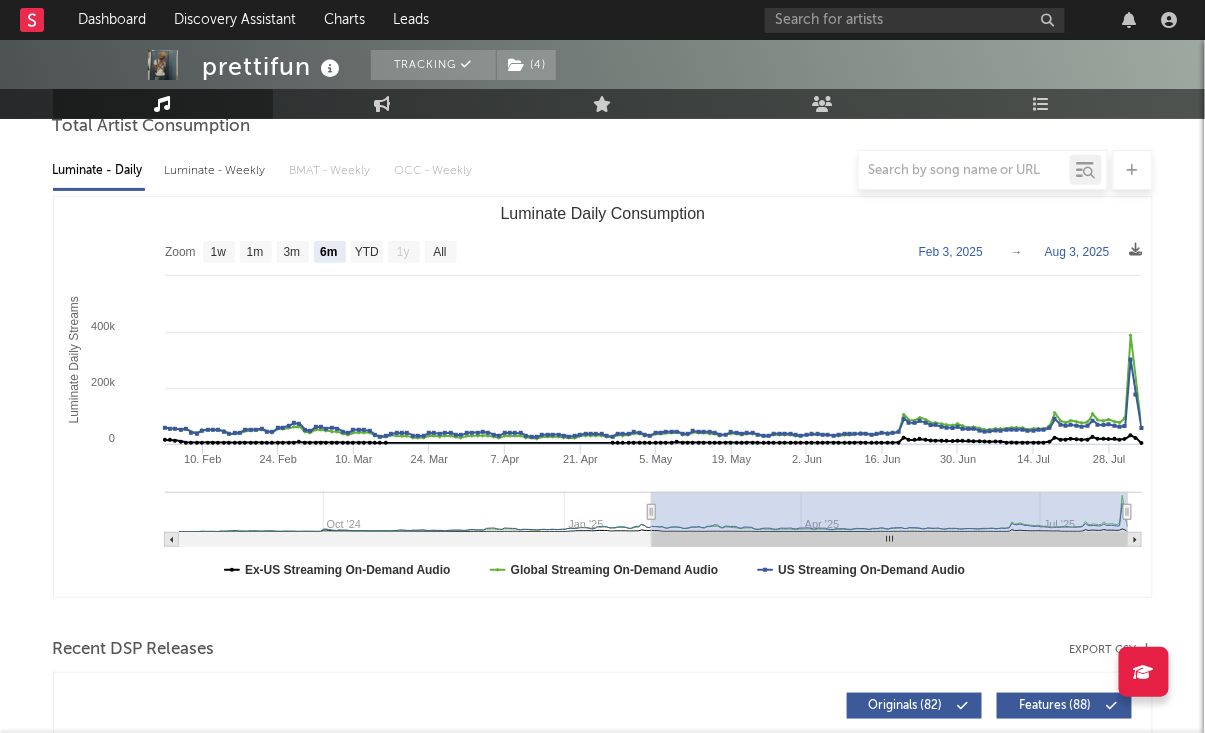 scroll, scrollTop: 0, scrollLeft: 0, axis: both 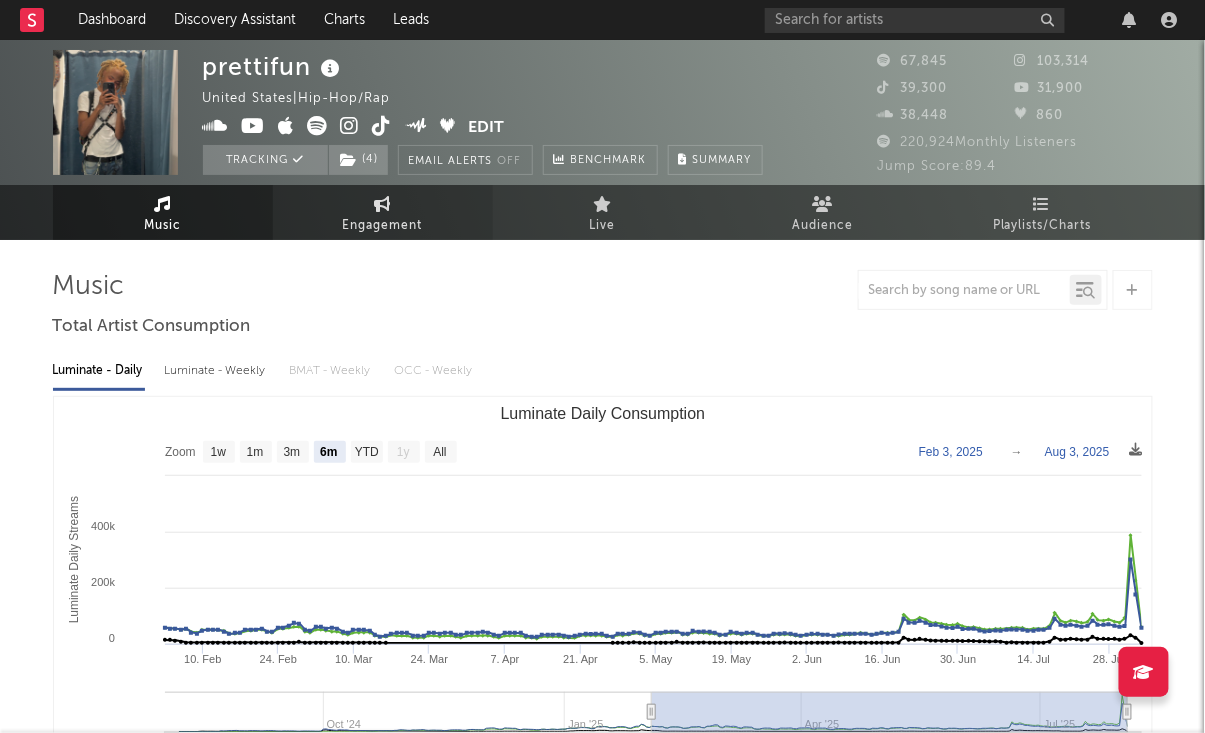 click on "Engagement" at bounding box center (383, 212) 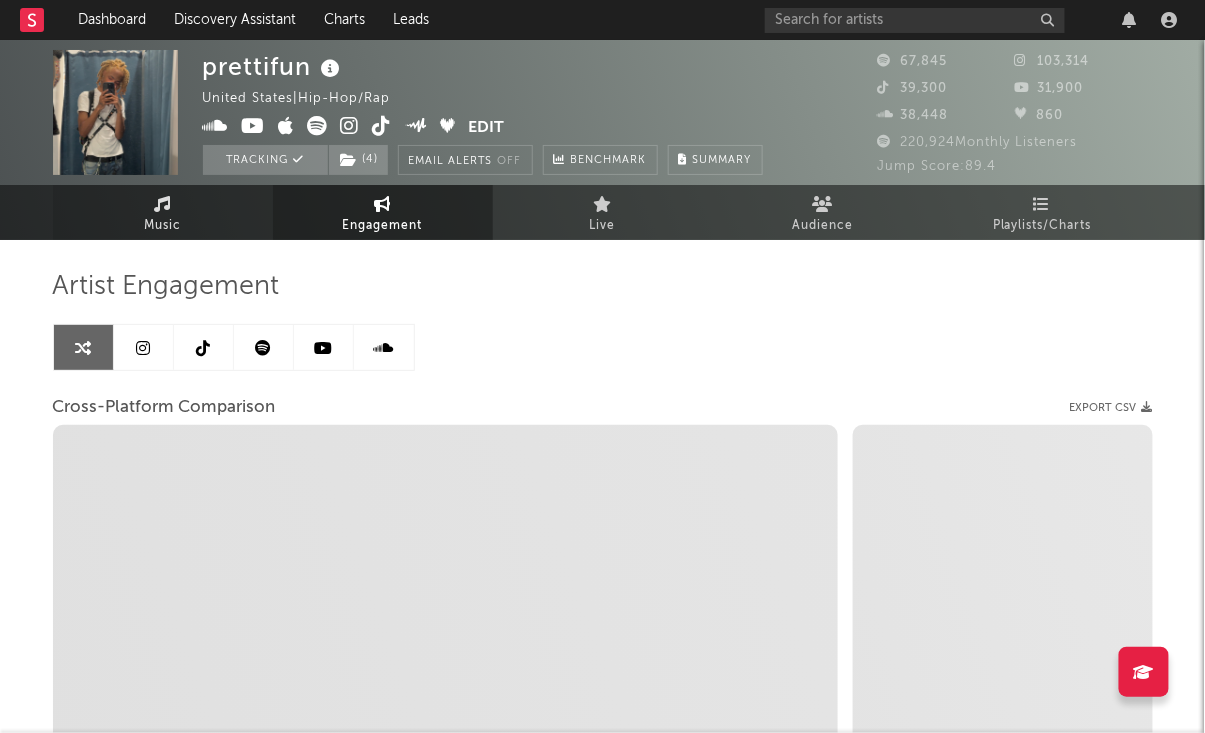 select on "1m" 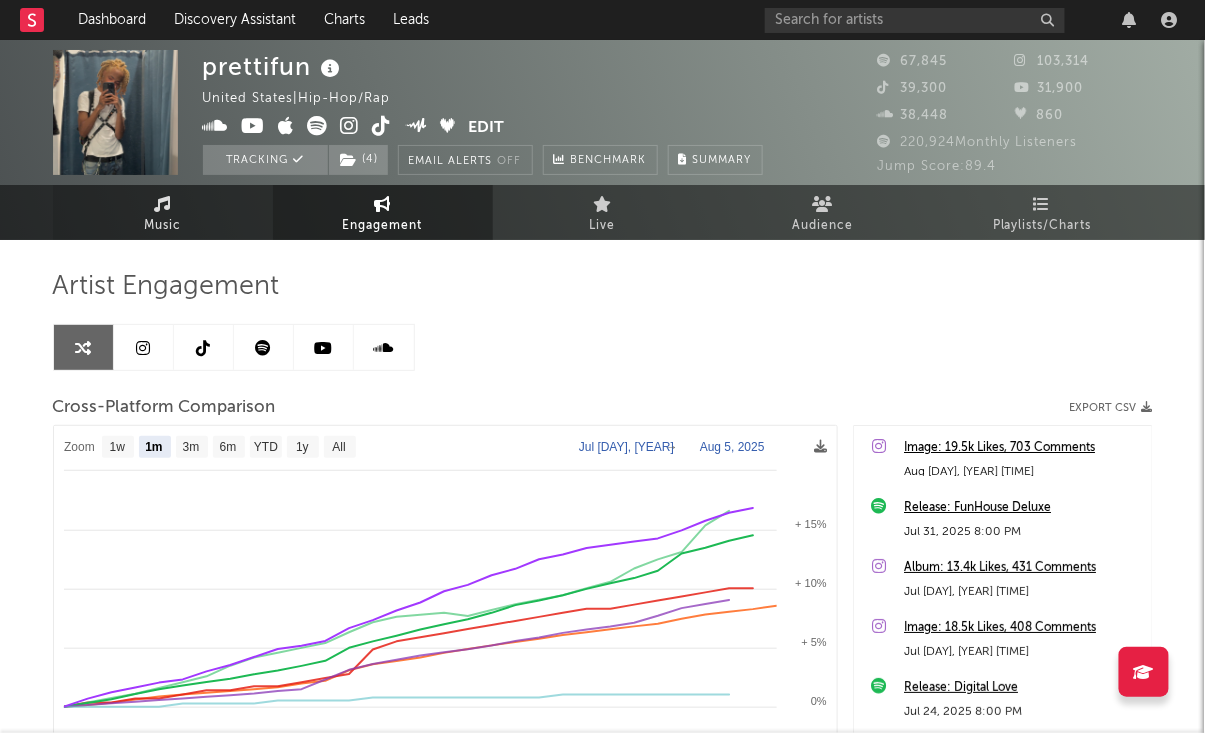 click on "Music" at bounding box center (162, 226) 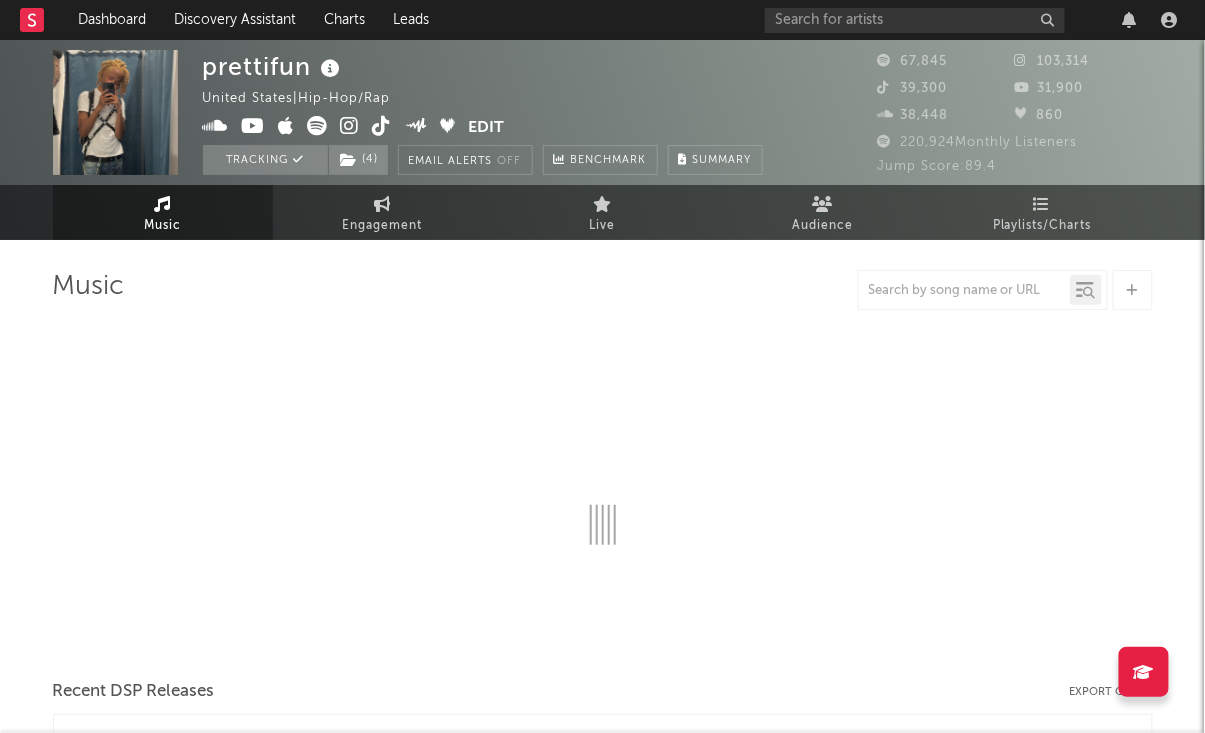 select on "6m" 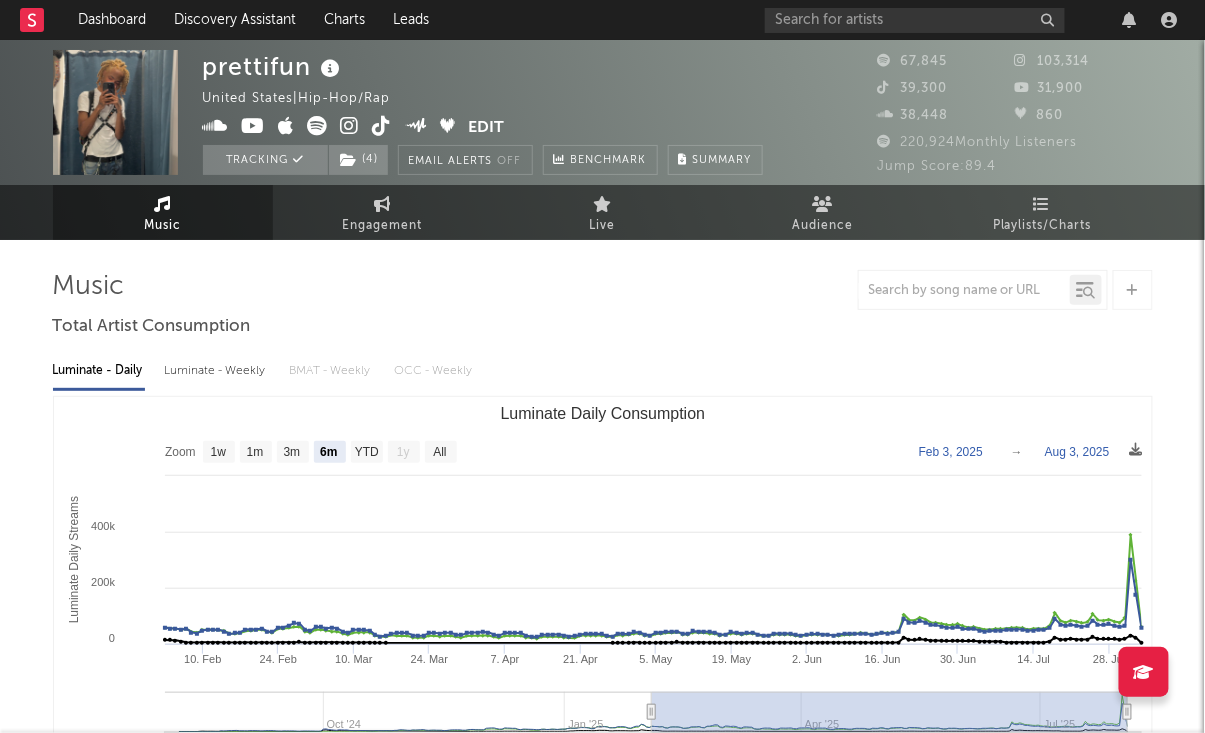 click on "Music" at bounding box center [162, 226] 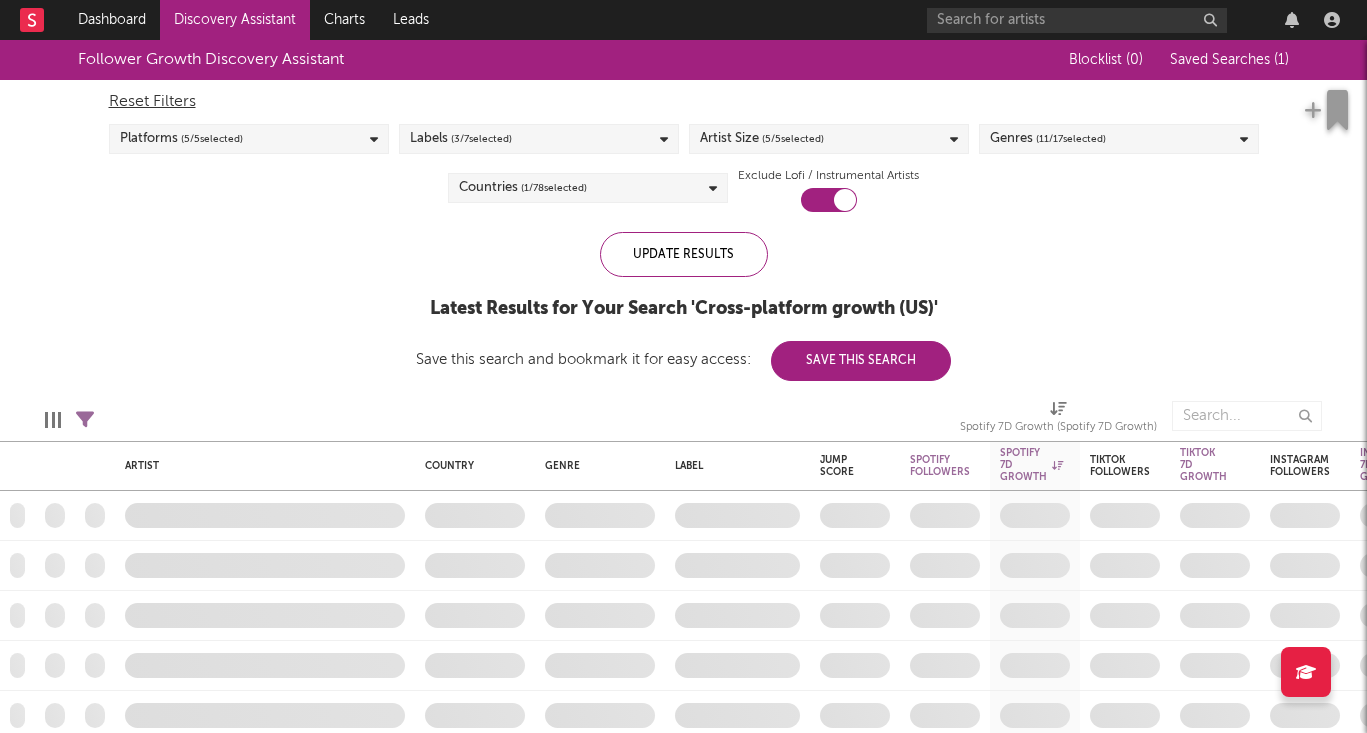 scroll, scrollTop: 0, scrollLeft: 0, axis: both 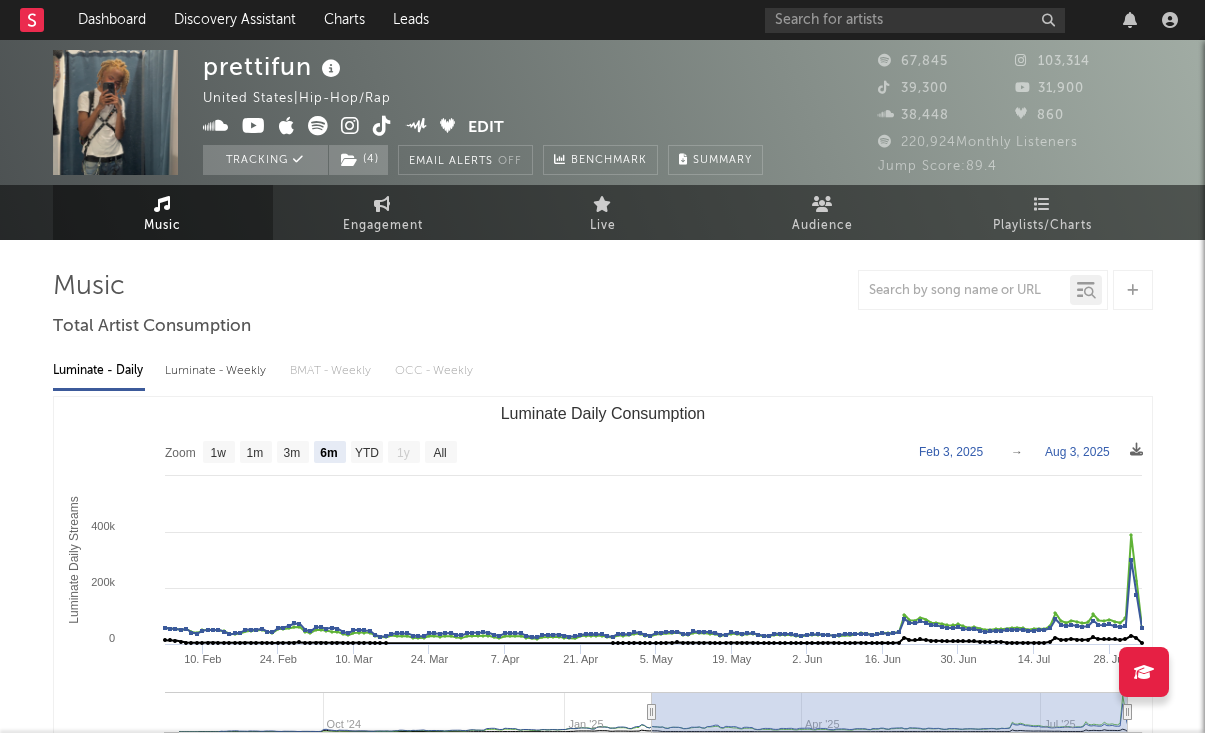 select on "6m" 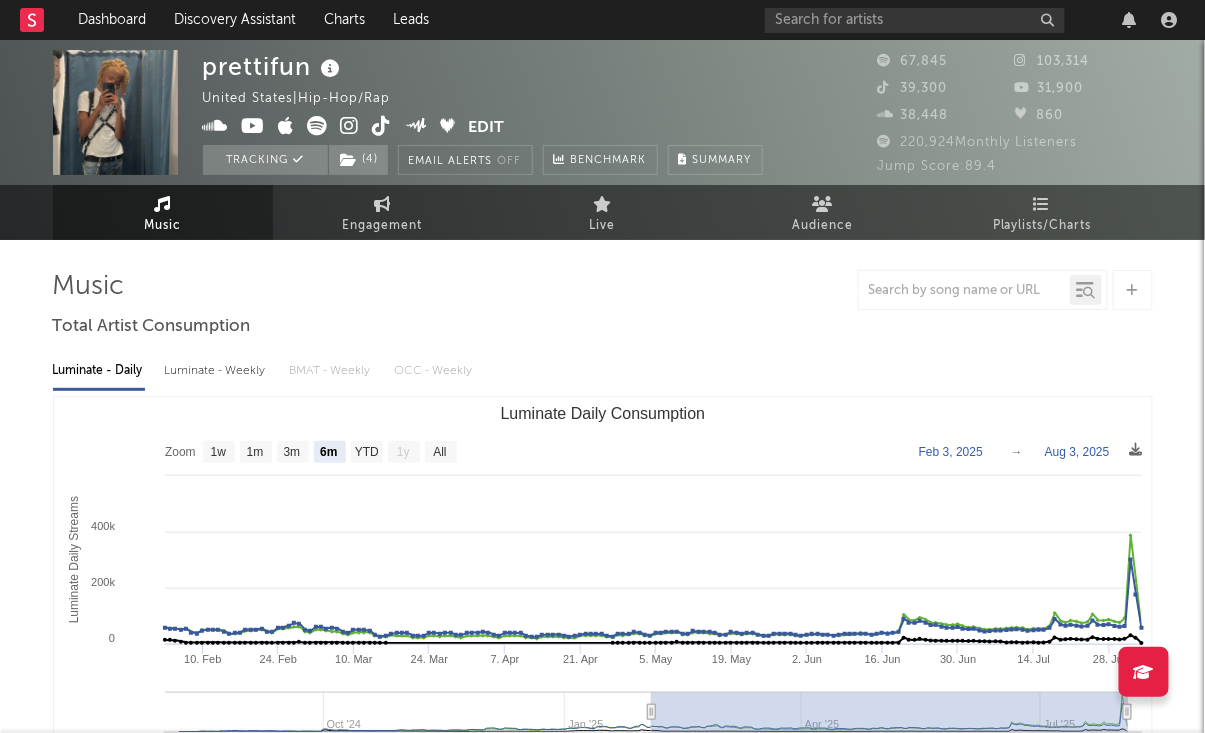 click 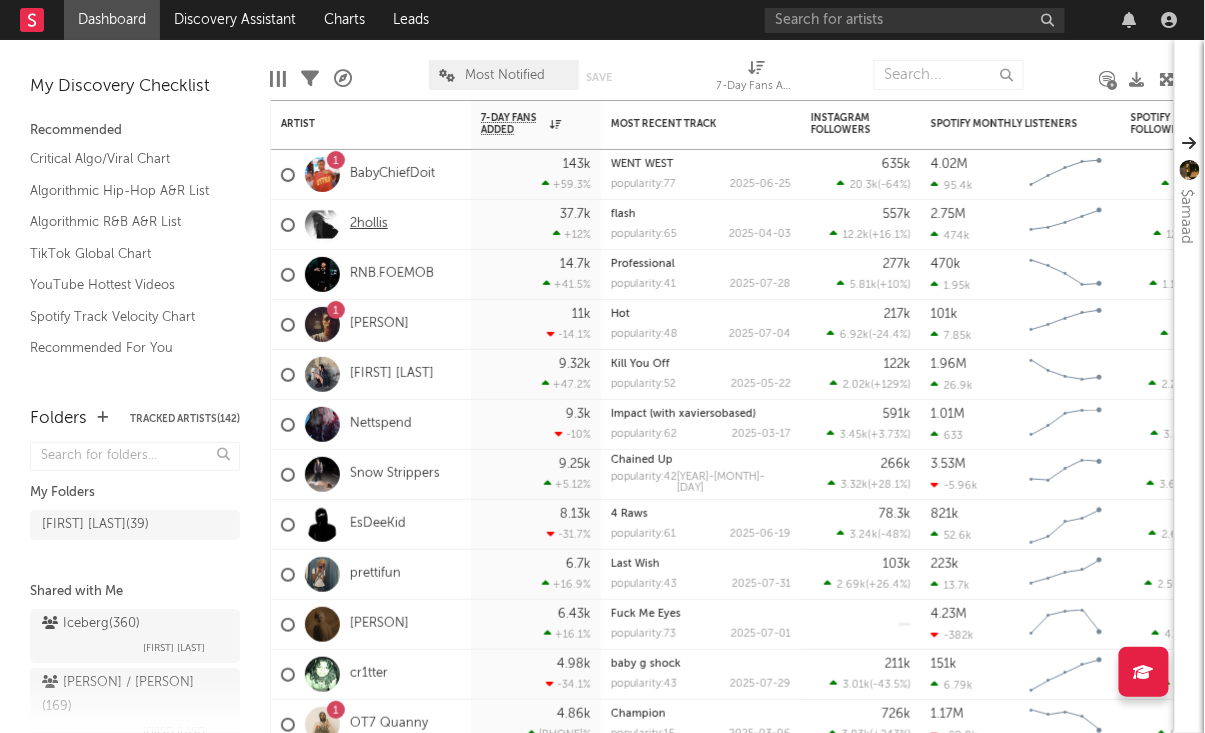 click on "2hollis" at bounding box center [369, 224] 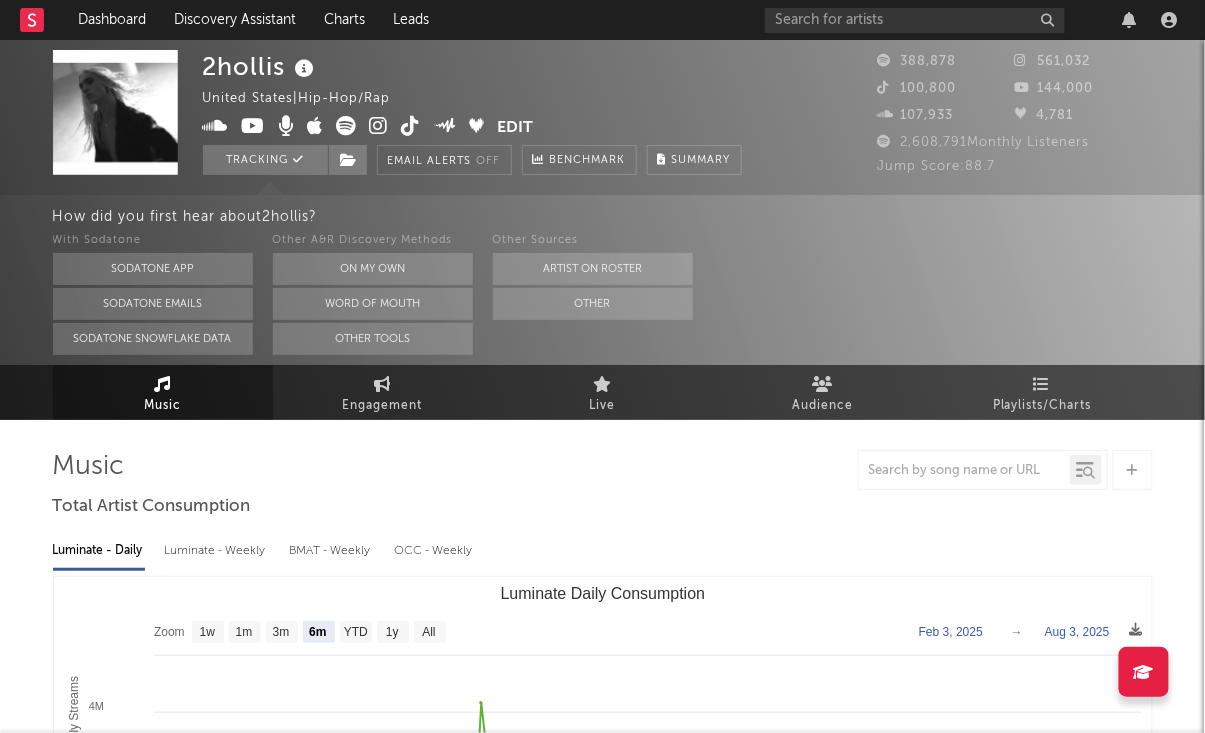 select on "6m" 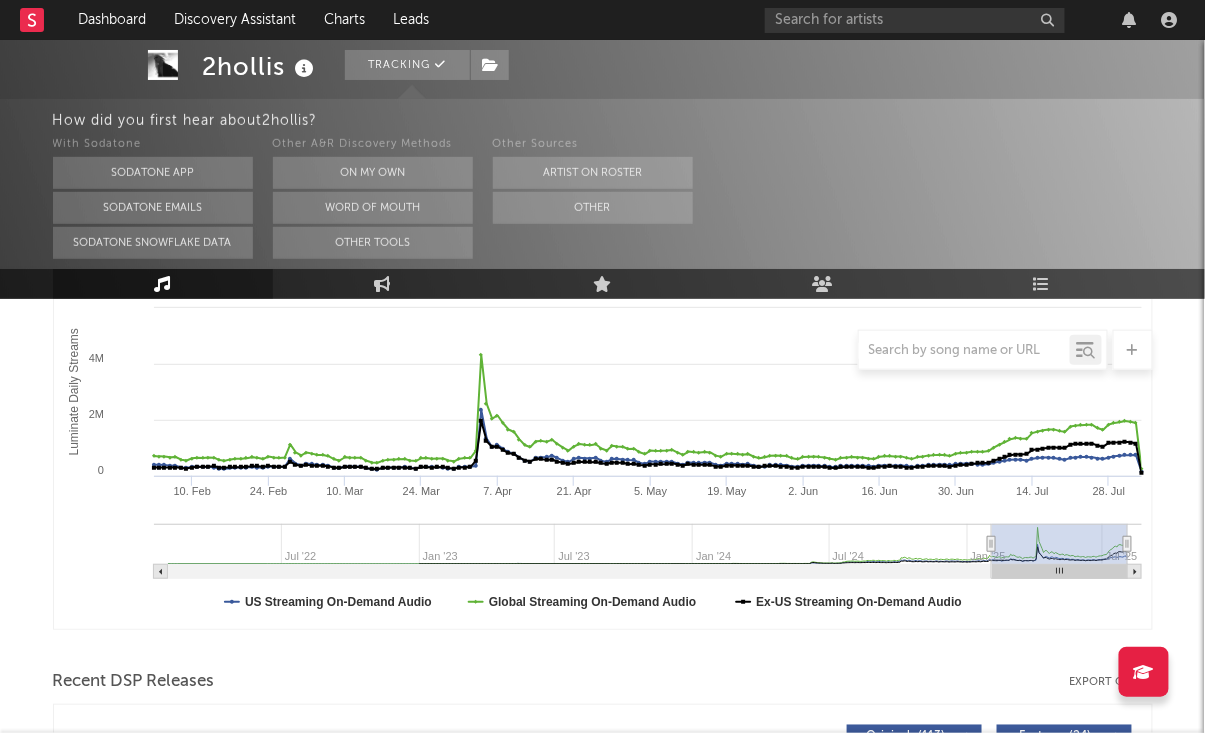 scroll, scrollTop: 347, scrollLeft: 0, axis: vertical 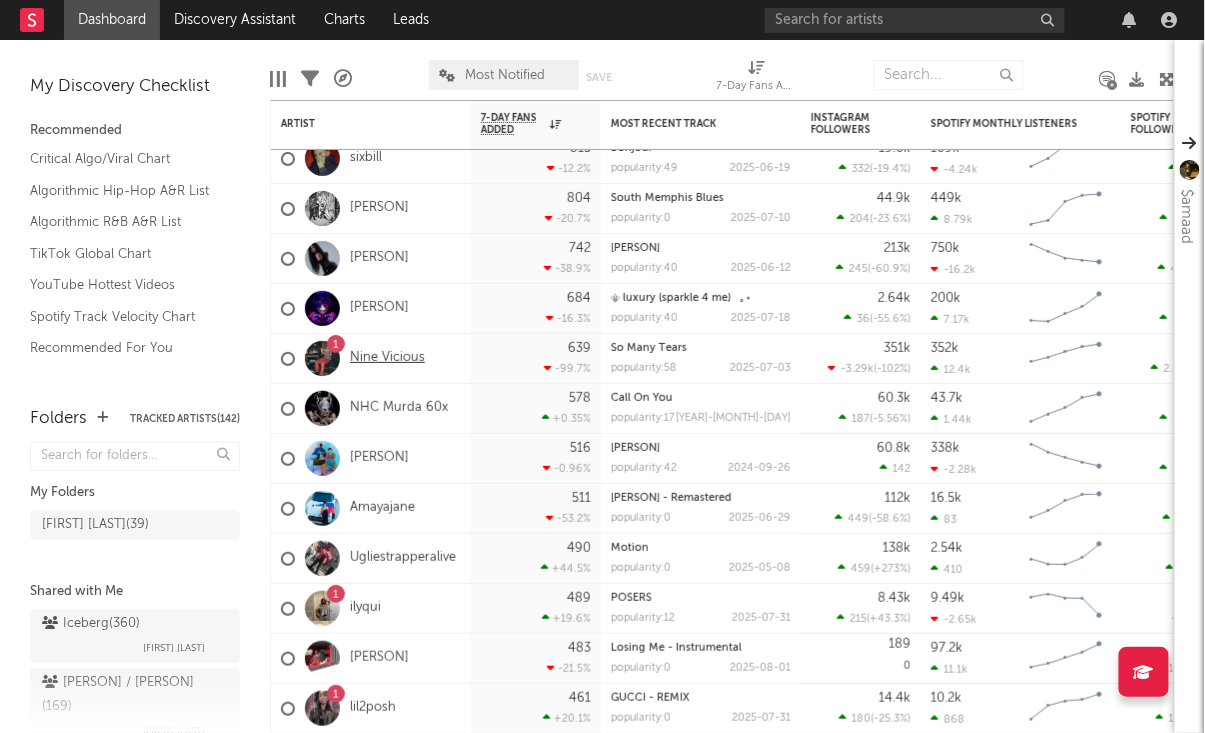 click on "Nine Vicious" at bounding box center [387, 358] 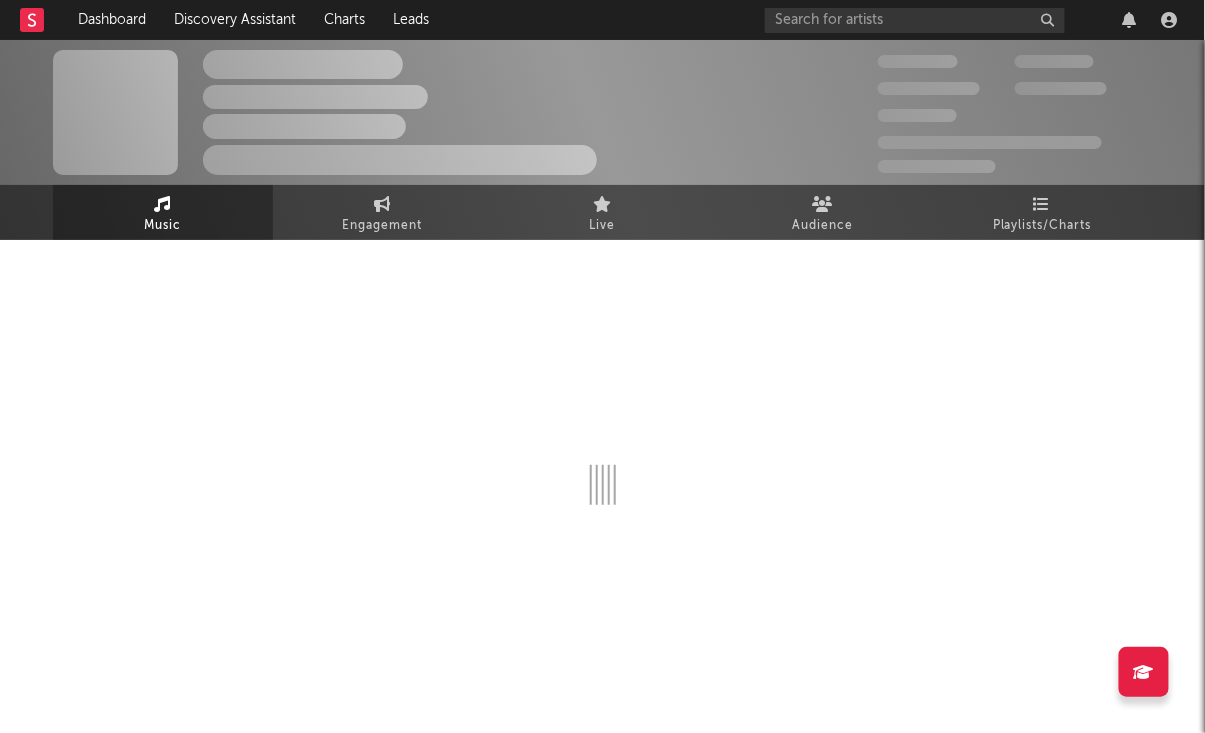 select on "6m" 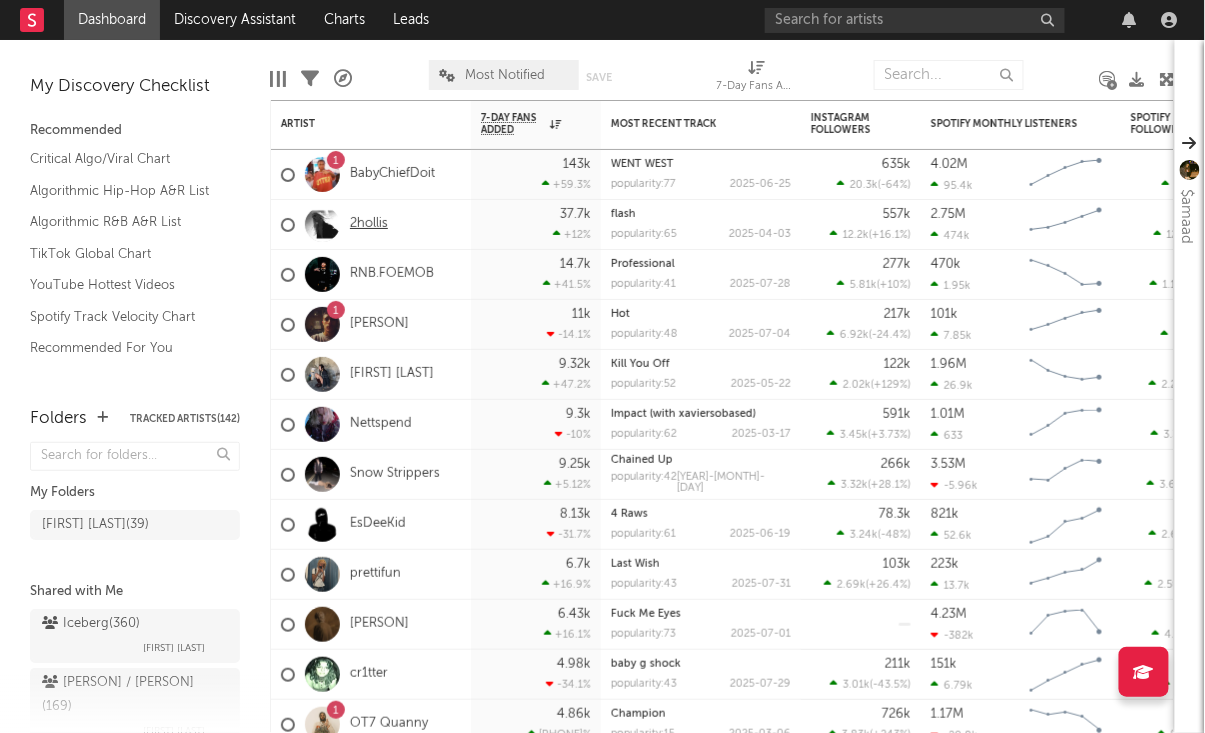 click on "2hollis" at bounding box center (369, 224) 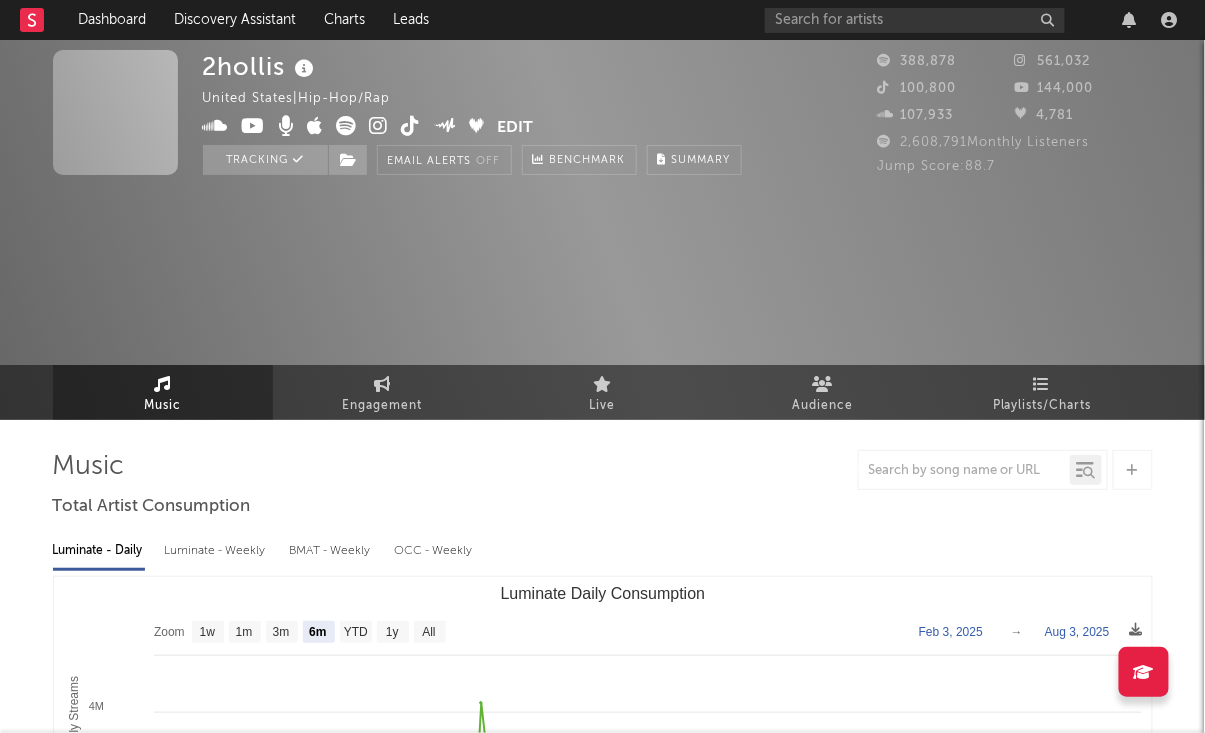 select on "6m" 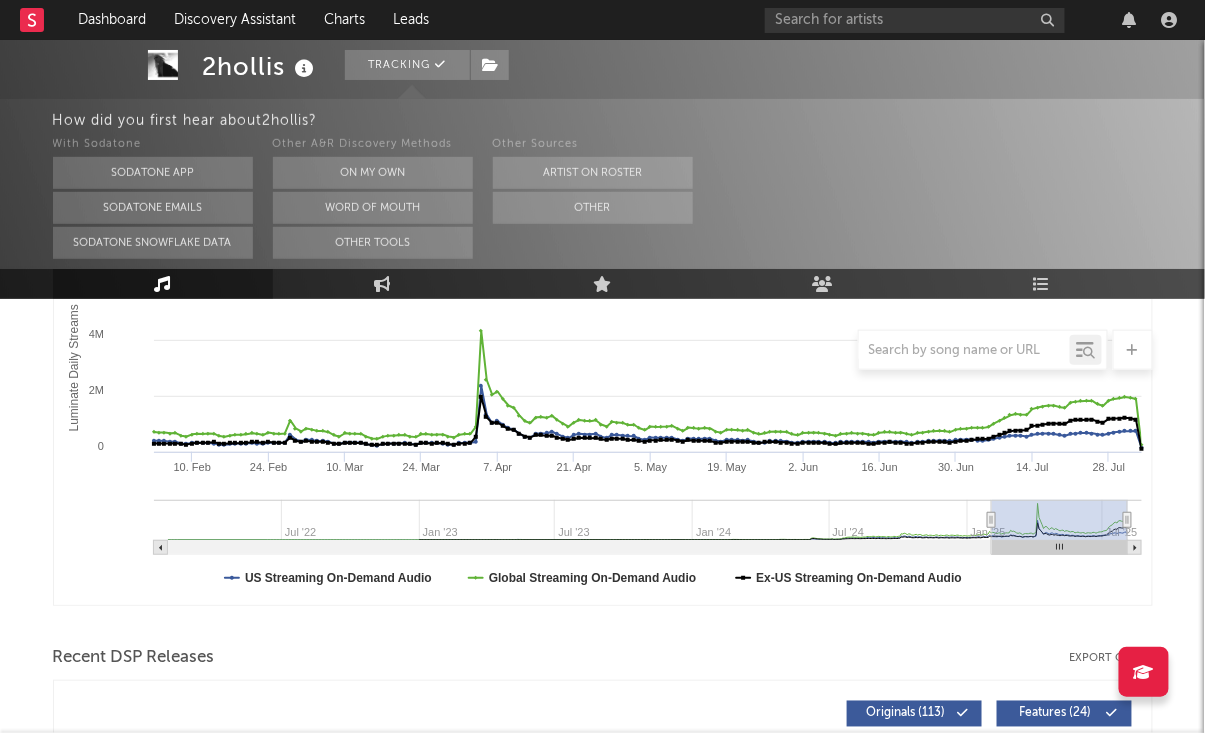 scroll, scrollTop: 404, scrollLeft: 0, axis: vertical 